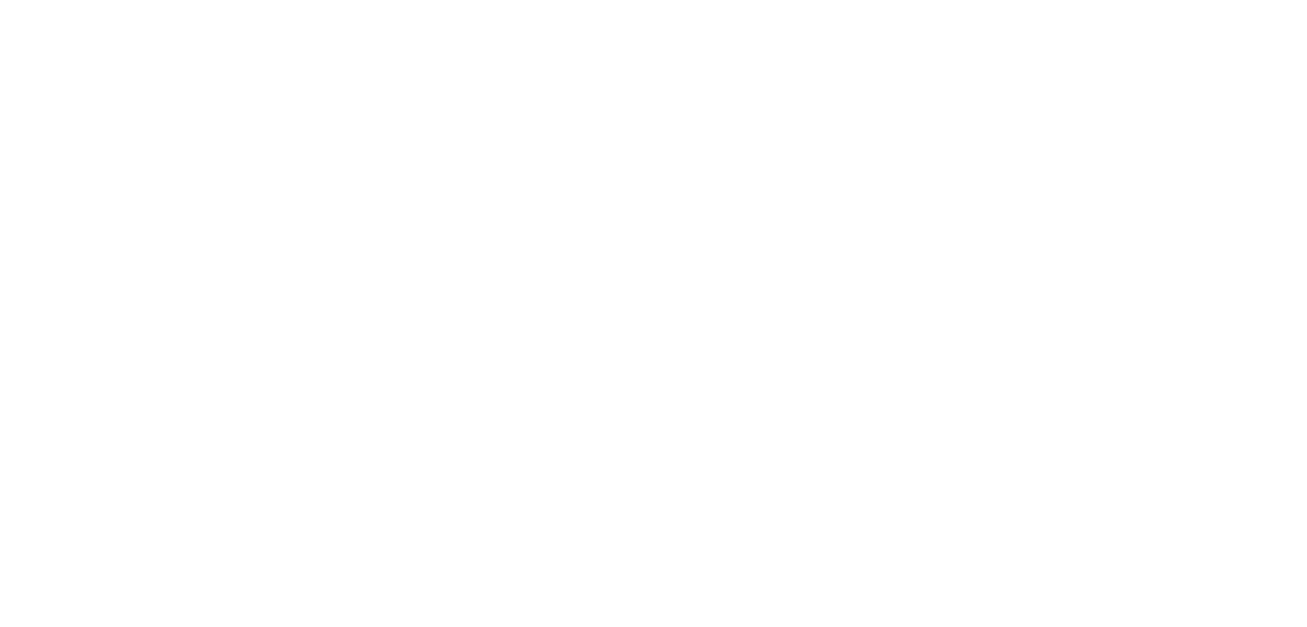 scroll, scrollTop: 0, scrollLeft: 0, axis: both 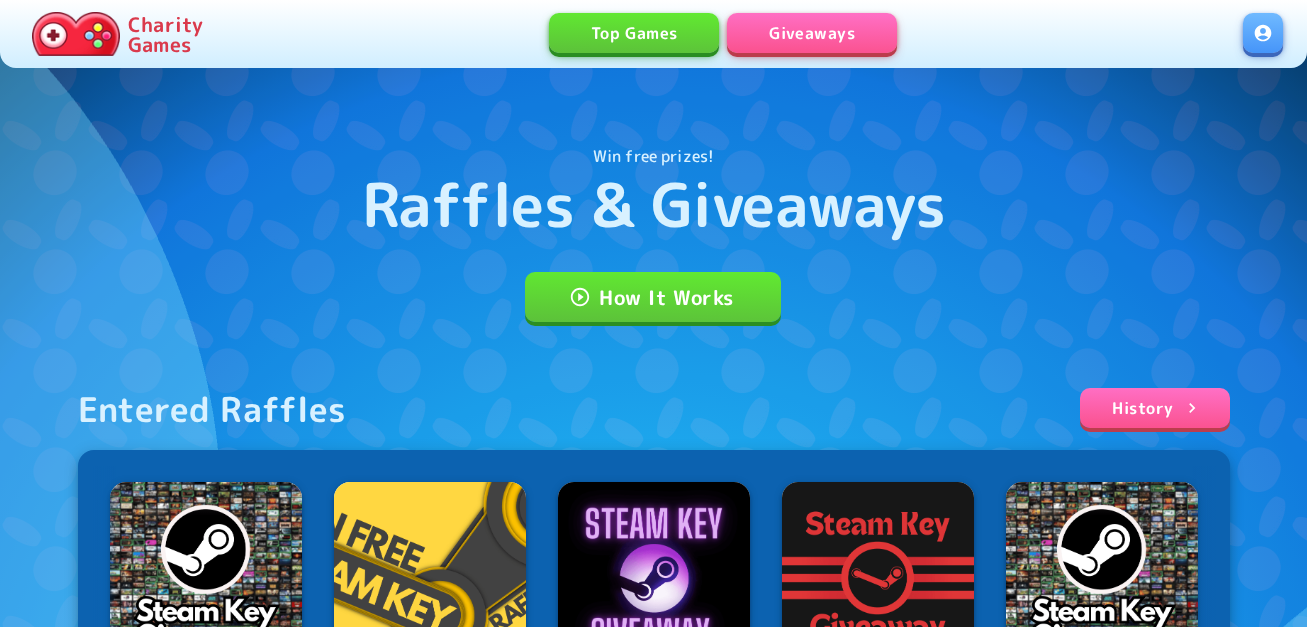 click at bounding box center (1263, 33) 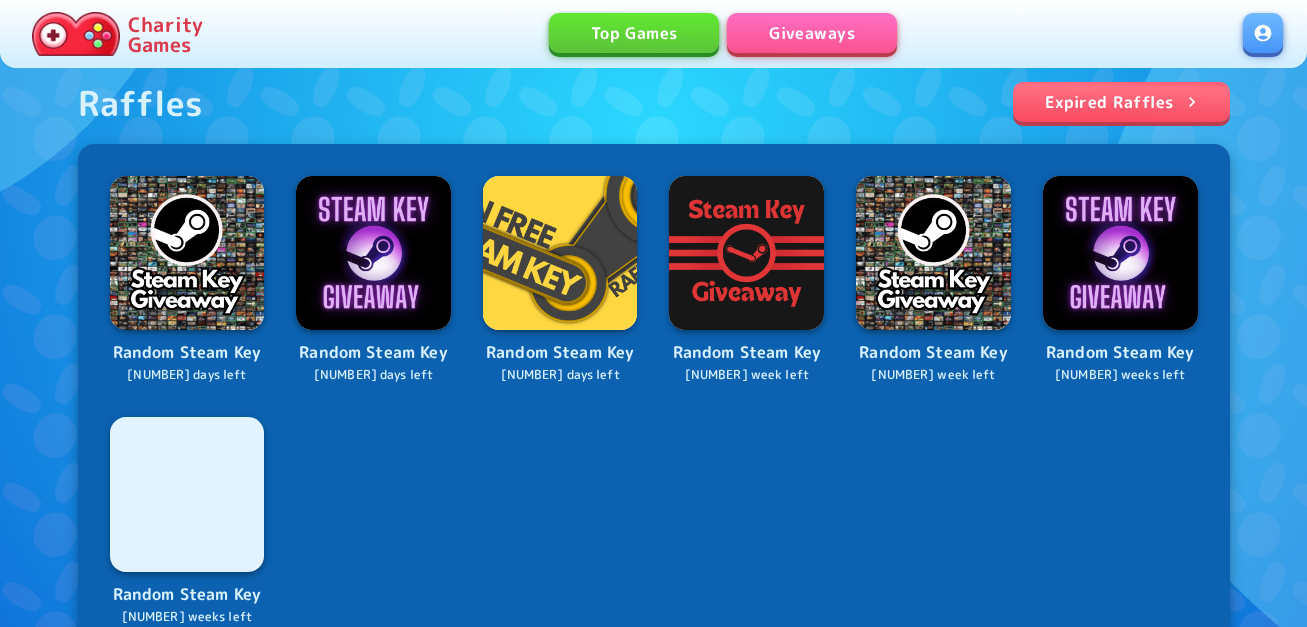 scroll, scrollTop: 800, scrollLeft: 0, axis: vertical 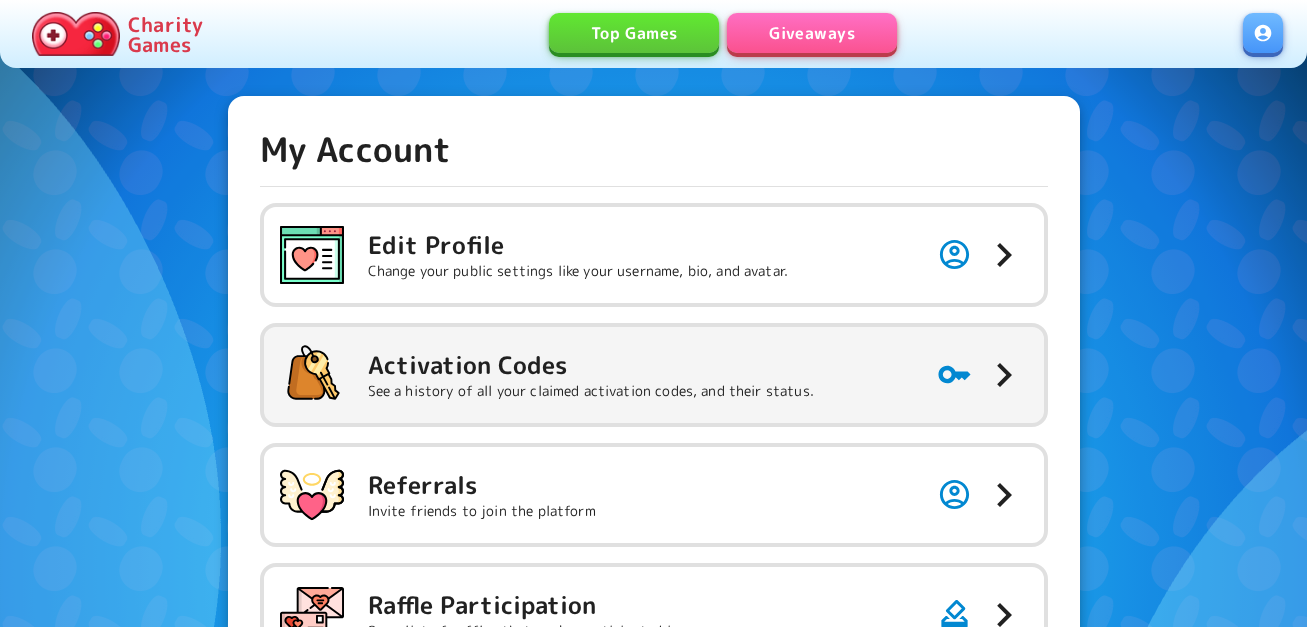 click on "See a history of all your claimed activation codes, and their status." at bounding box center [578, 271] 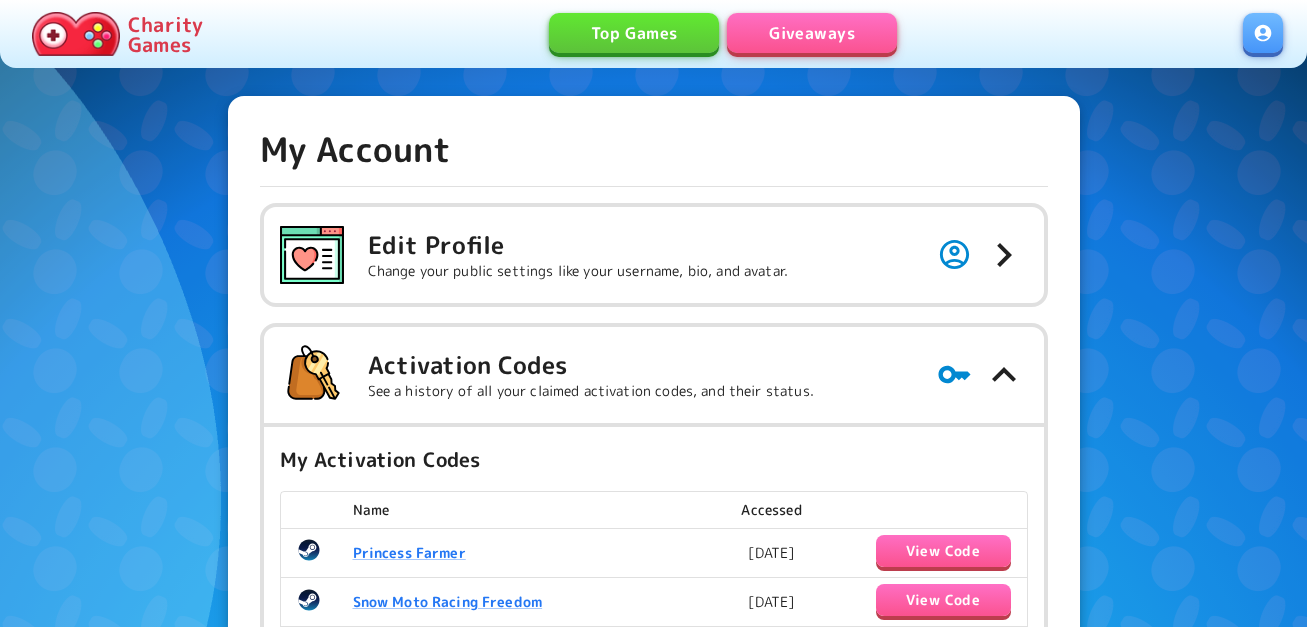 click on "Giveaways" at bounding box center (812, 33) 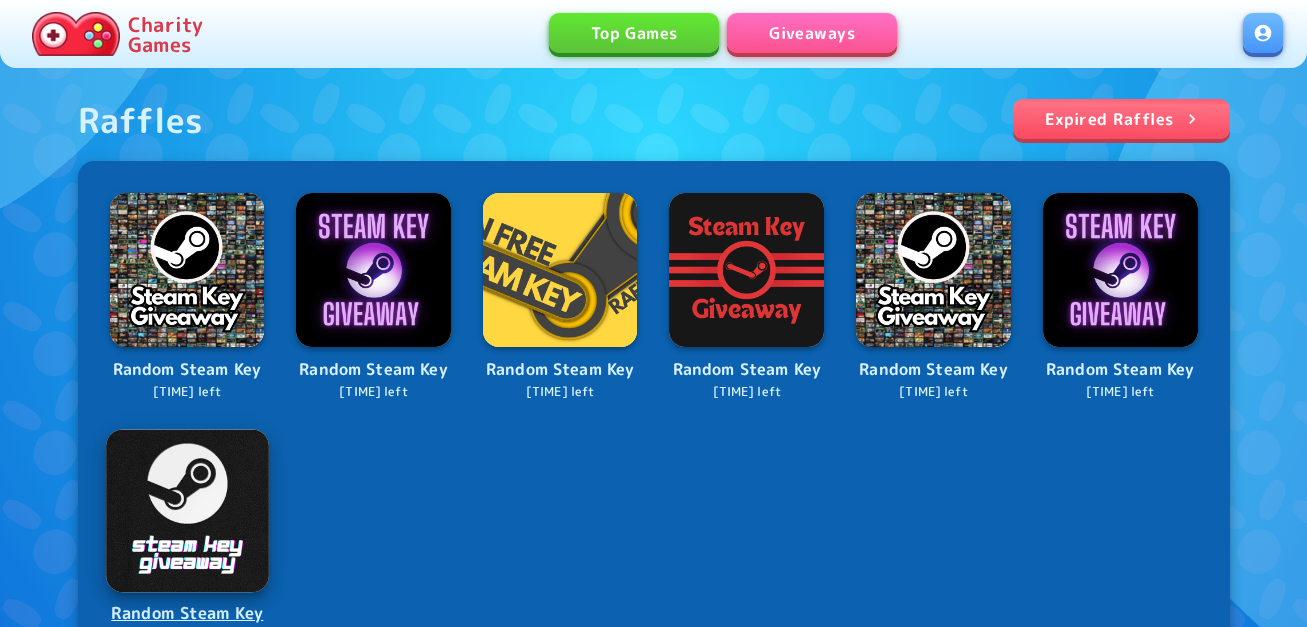 scroll, scrollTop: 878, scrollLeft: 0, axis: vertical 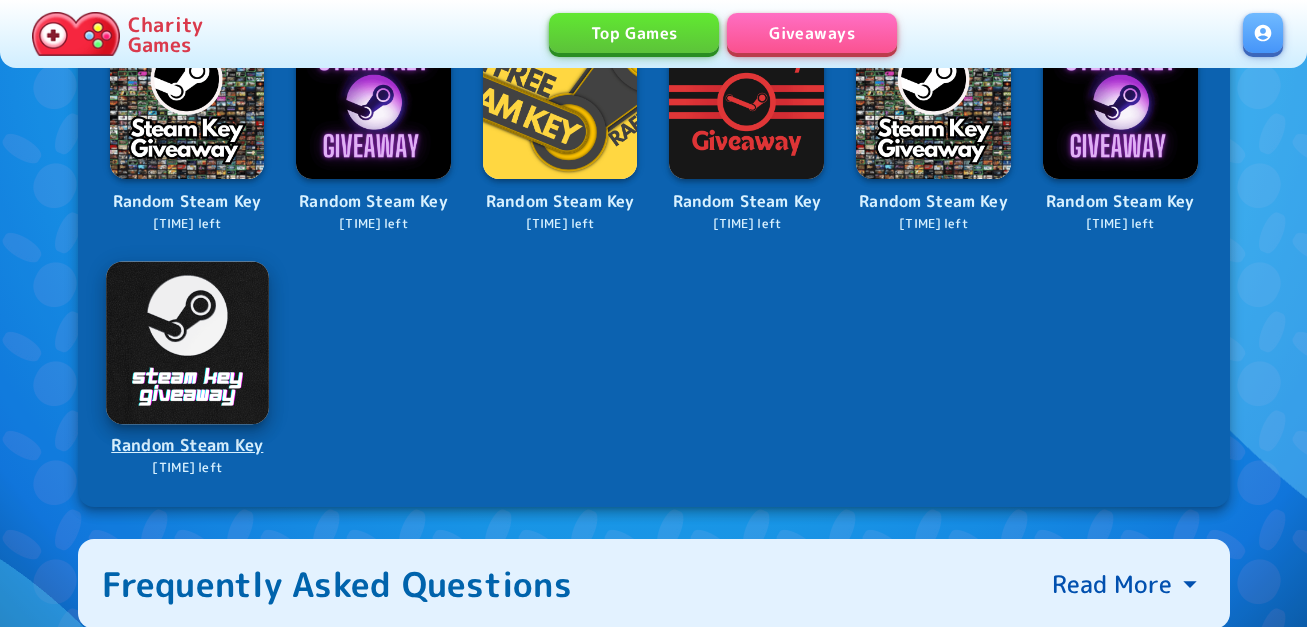 click at bounding box center (187, 342) 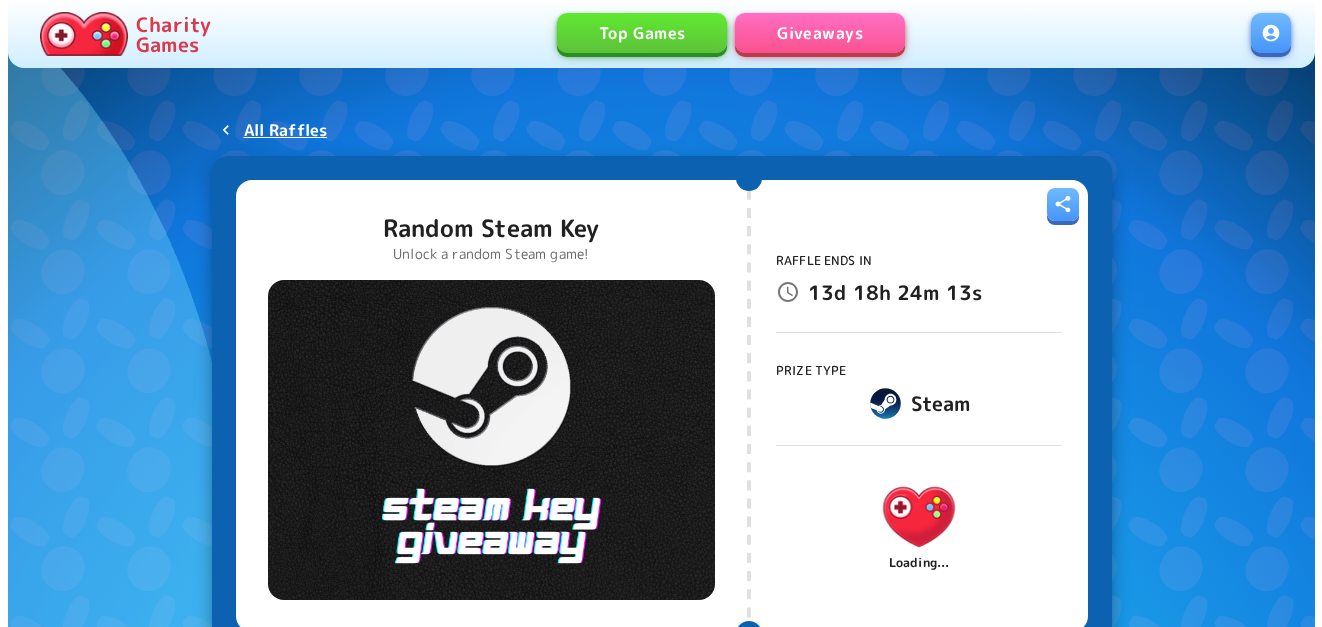 scroll, scrollTop: 0, scrollLeft: 0, axis: both 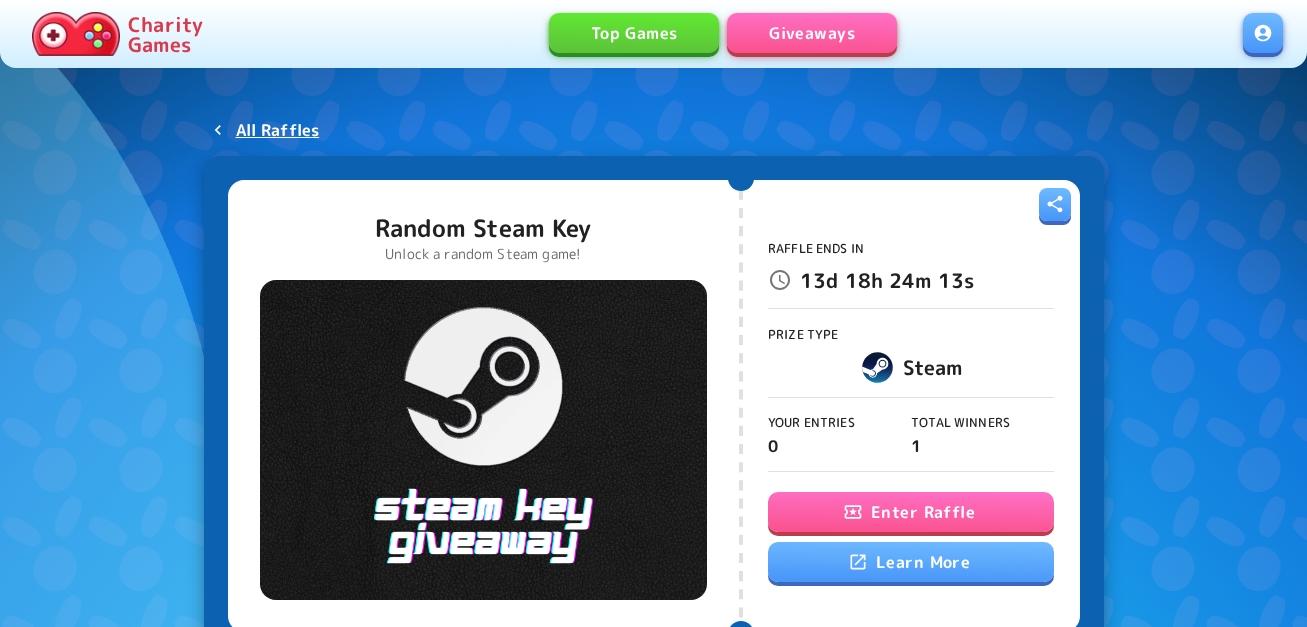 click on "Enter Raffle" at bounding box center (911, 512) 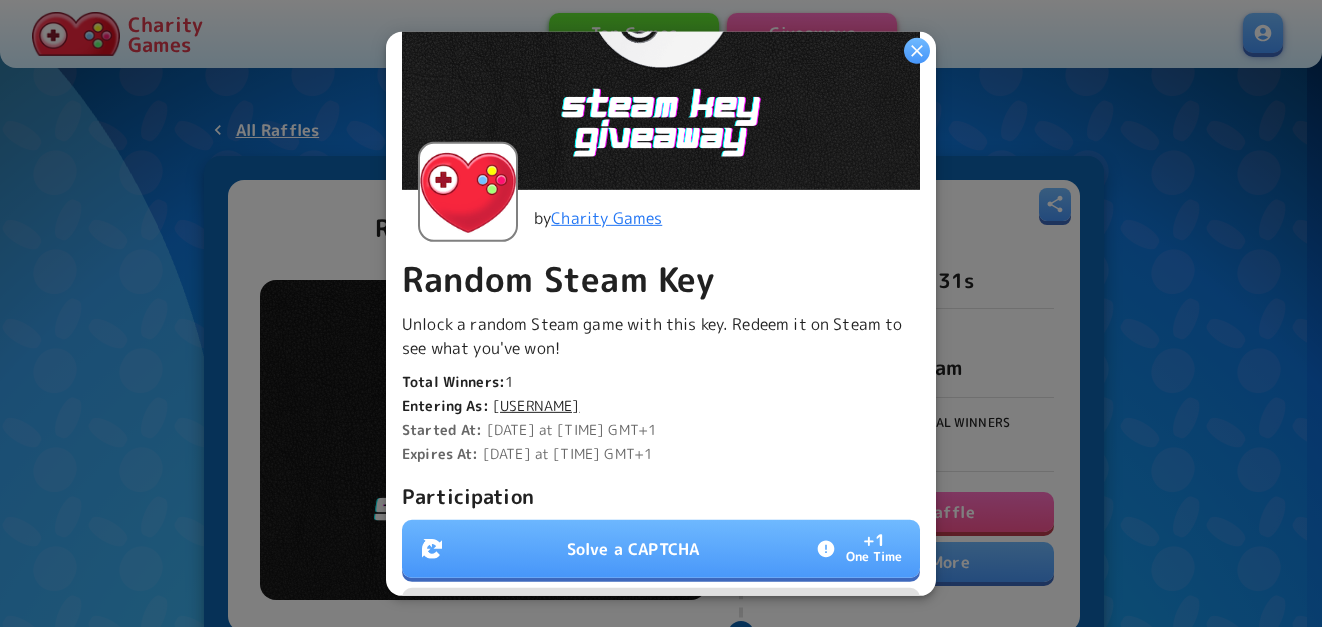 scroll, scrollTop: 500, scrollLeft: 0, axis: vertical 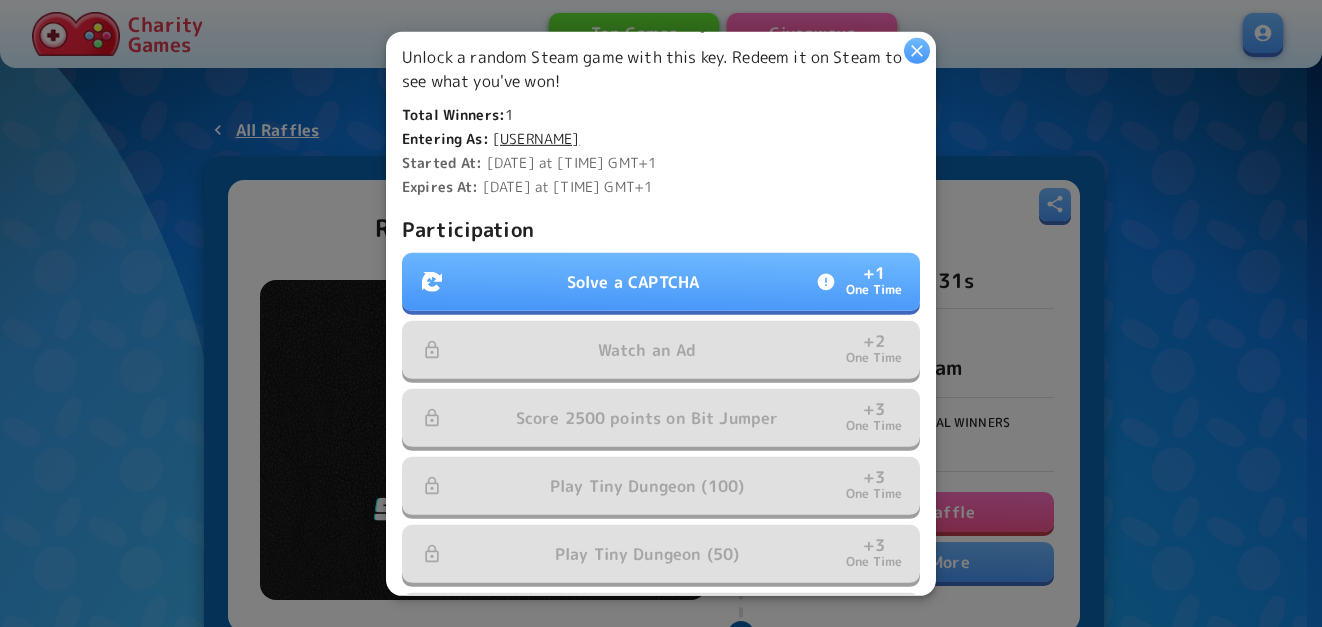 click on "Solve a CAPTCHA" at bounding box center [633, 282] 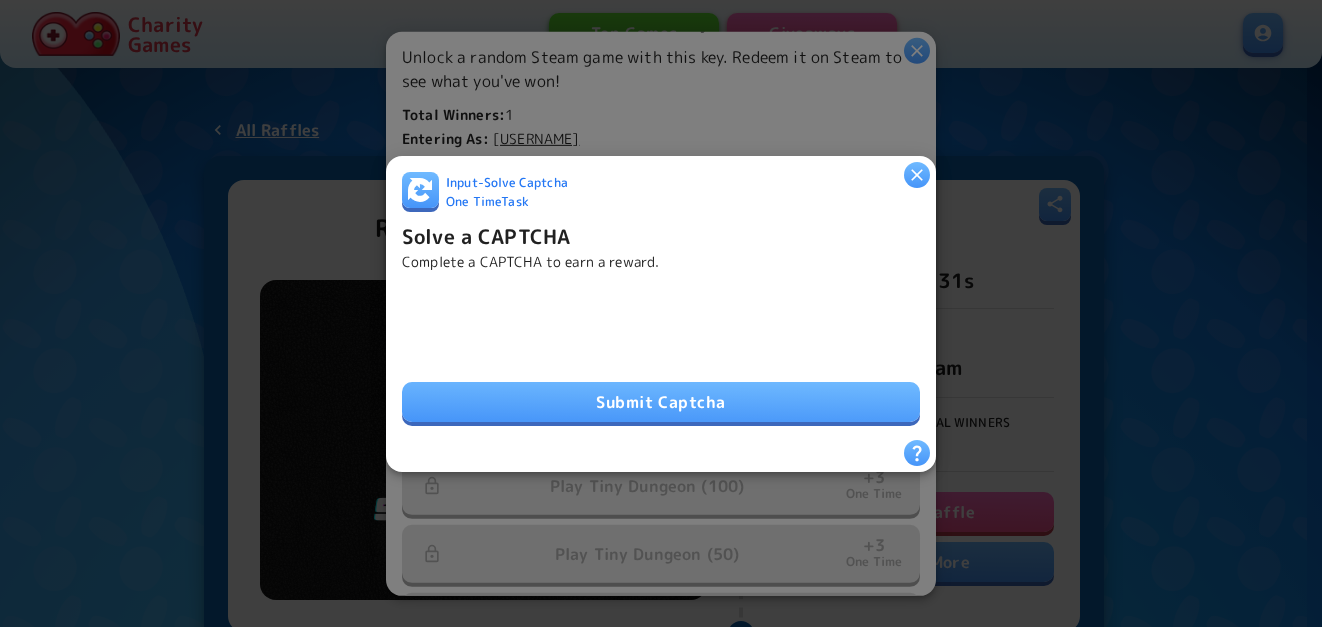 click on "Submit Captcha" at bounding box center [661, 402] 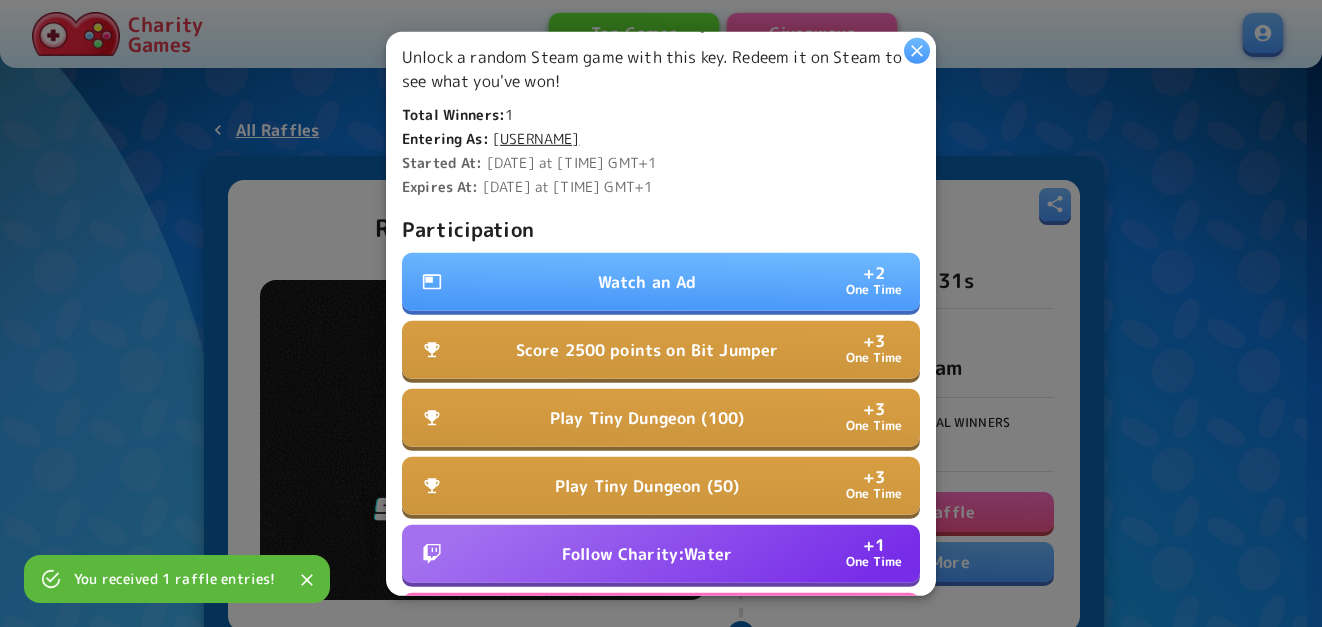 click on "Watch an Ad" at bounding box center [647, 282] 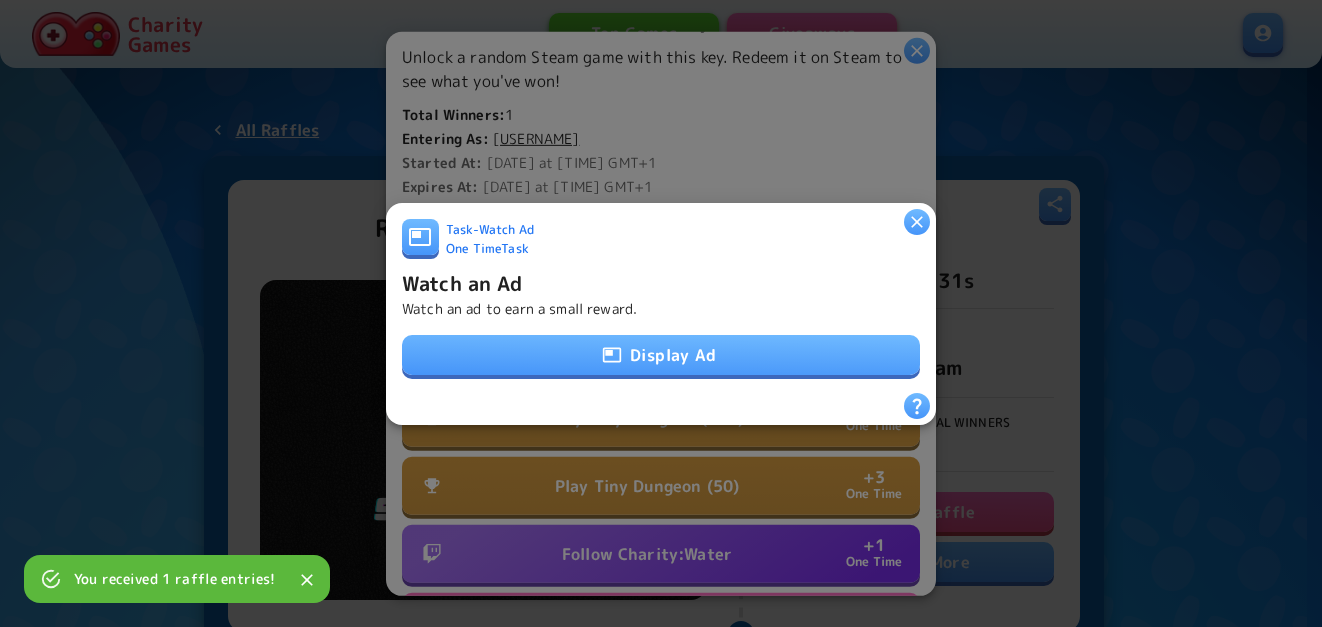 click on "Display Ad" at bounding box center (661, 355) 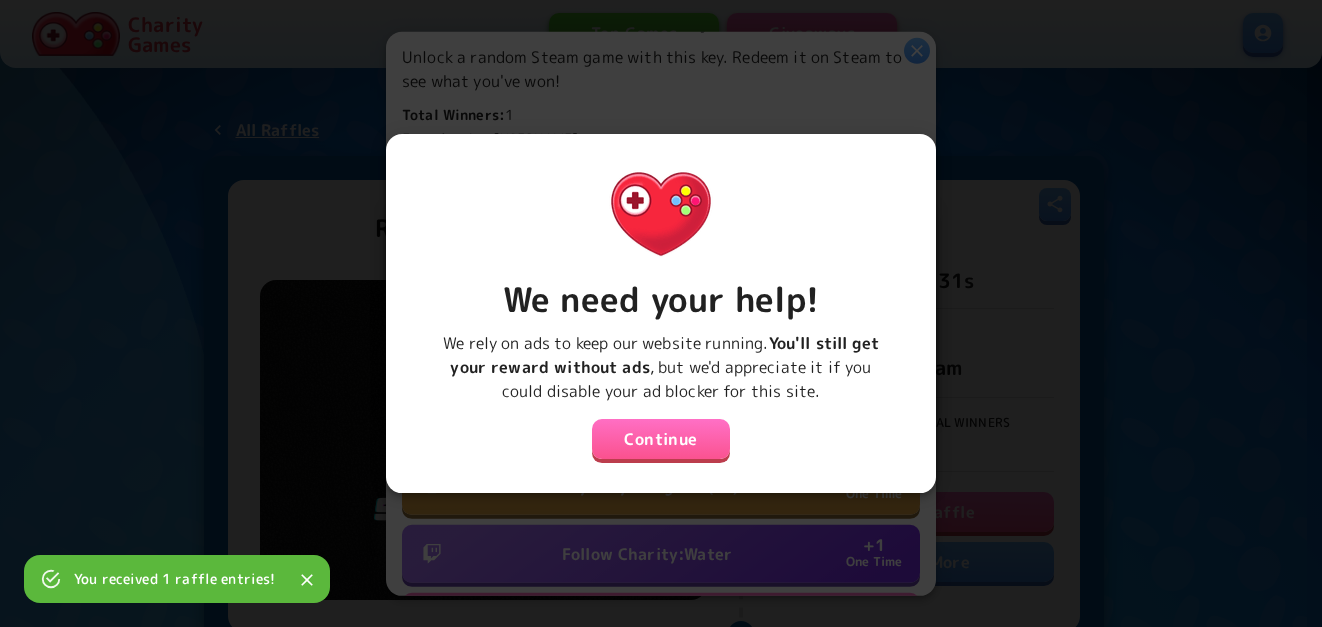 click on "Continue" at bounding box center [661, 439] 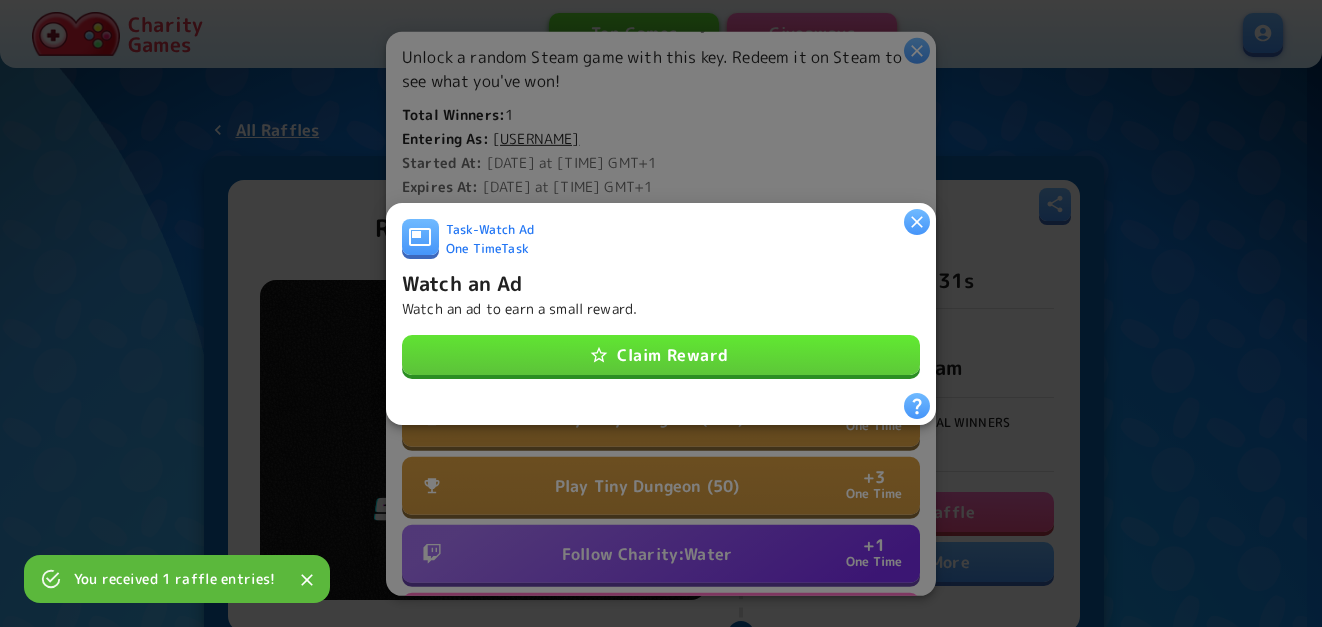 click on "Claim Reward" at bounding box center [661, 355] 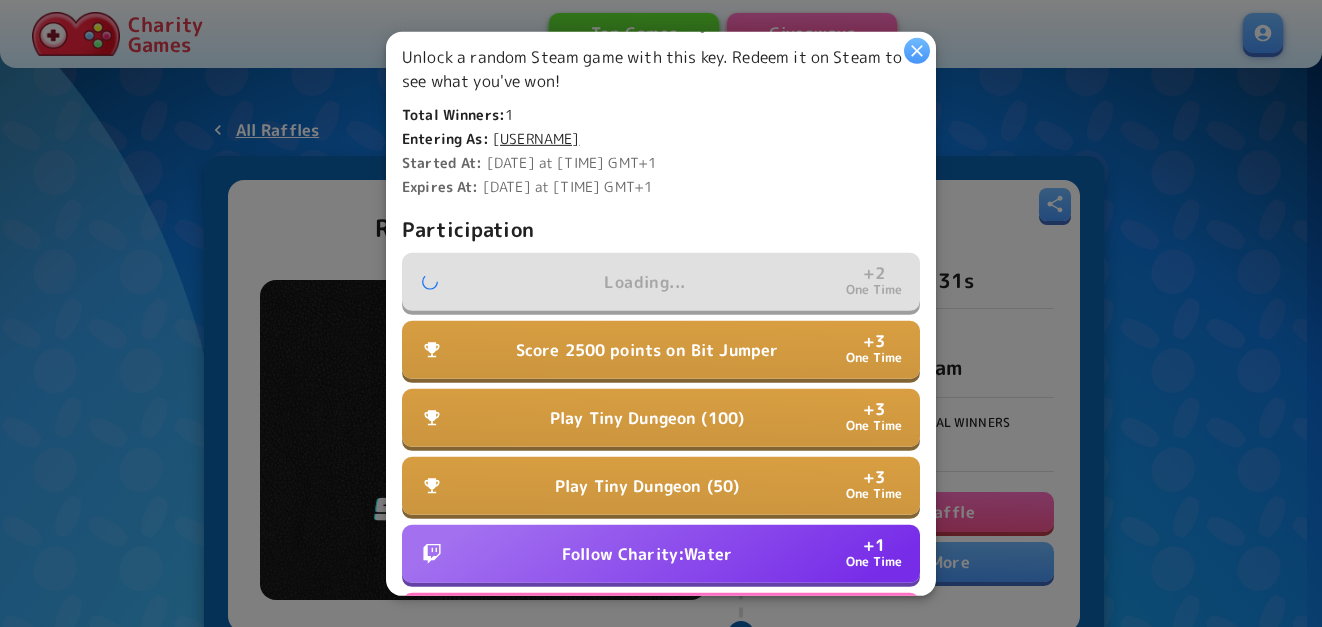 click on "Follow Charity:Water" at bounding box center [647, 554] 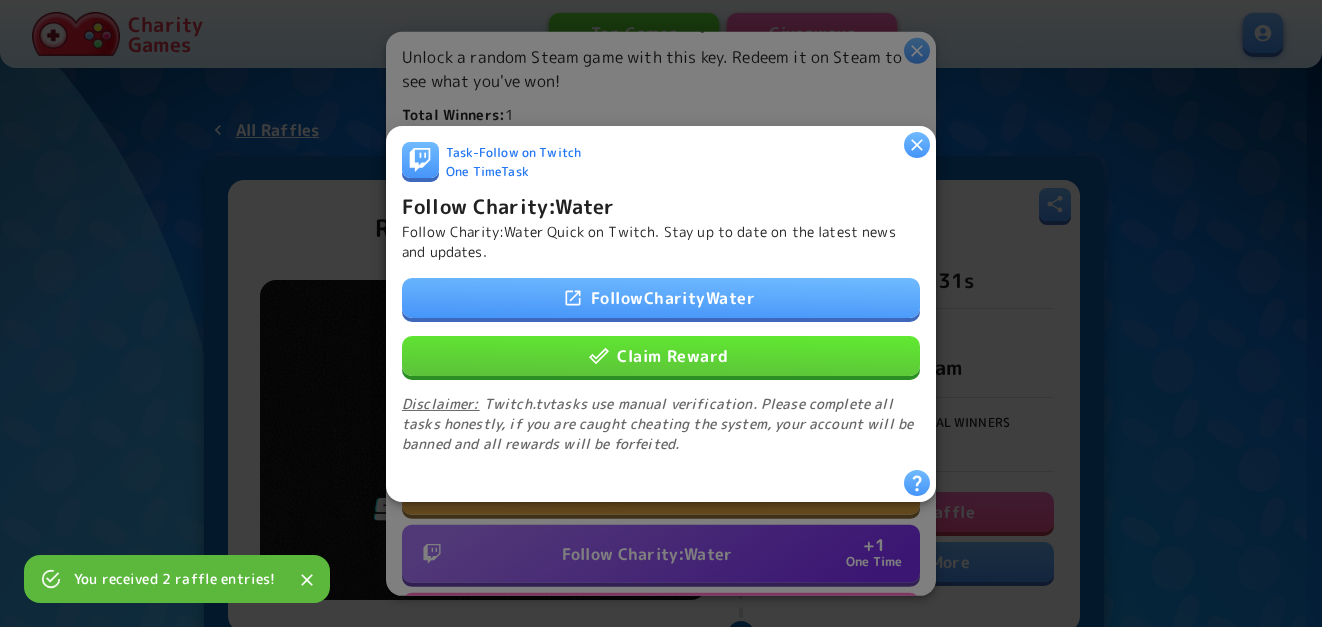 click on "Claim Reward" at bounding box center [661, 355] 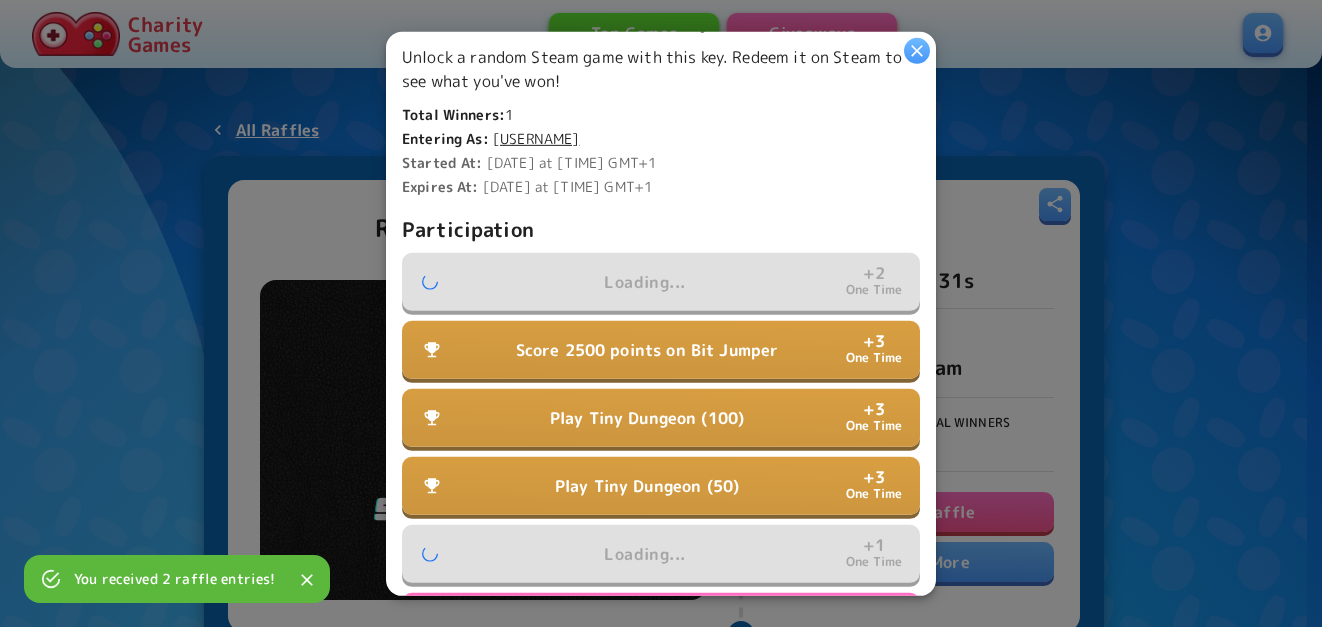 click on "Score 2500 points on Bit Jumper" at bounding box center (647, 350) 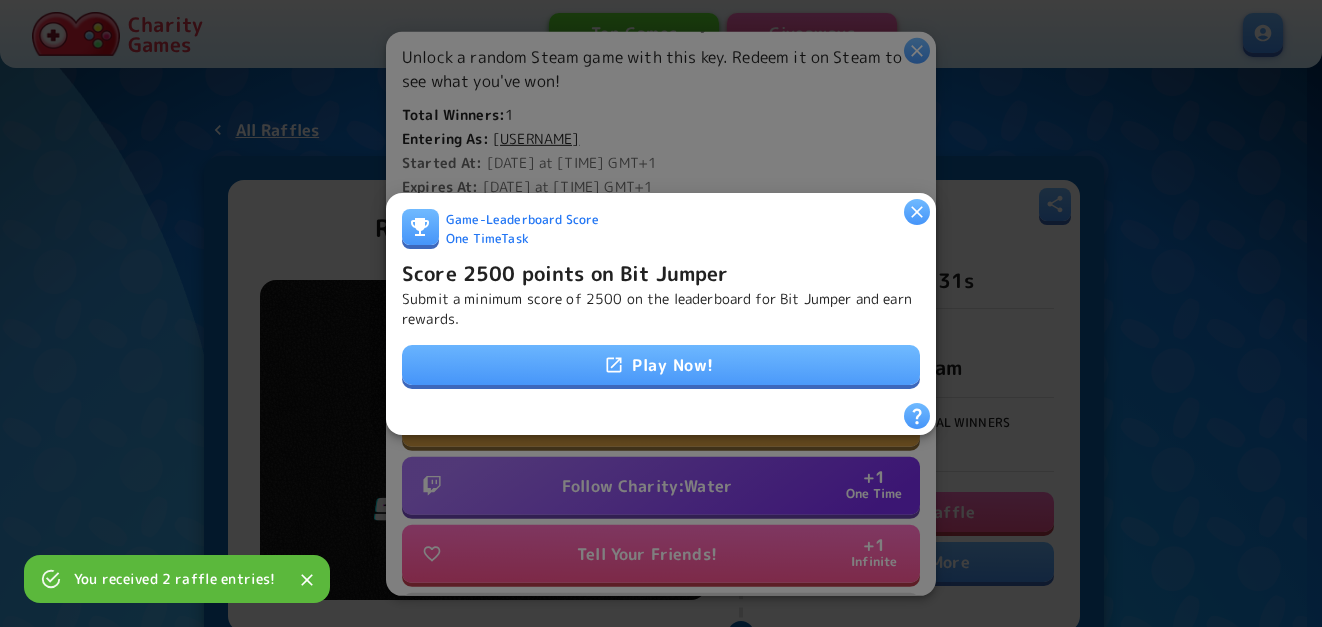 click on "Play Now!" at bounding box center (661, 365) 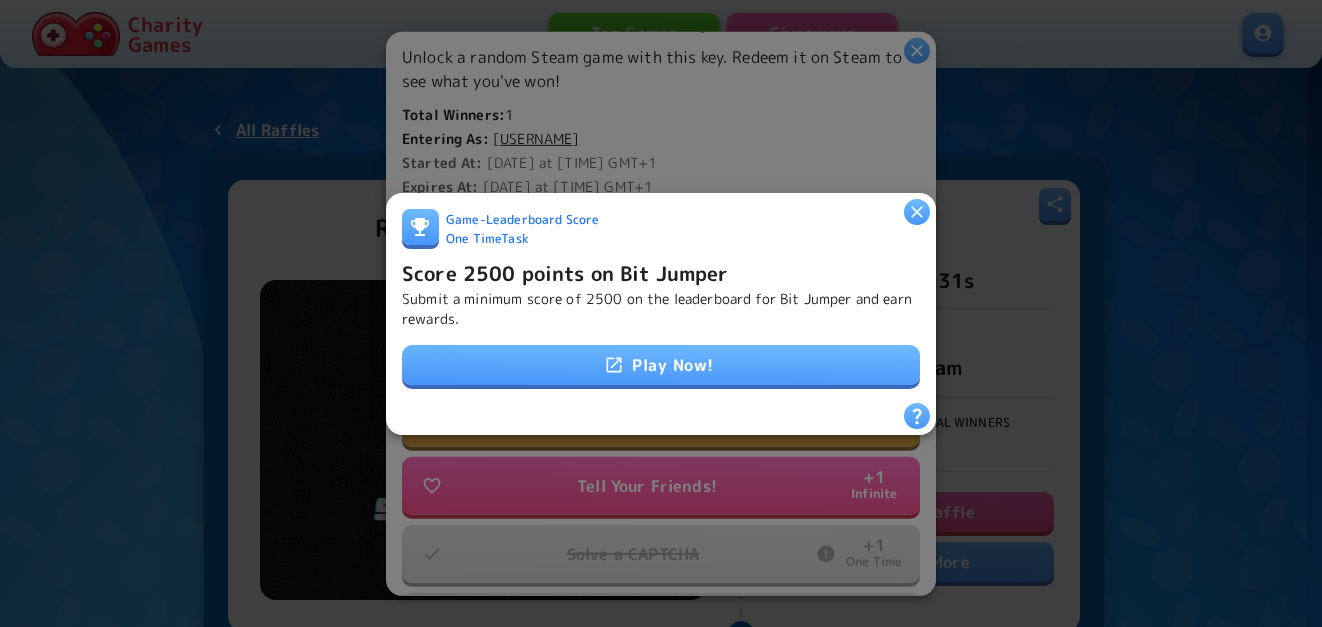 click on "Submit a minimum score of 2500 on the leaderboard for Bit Jumper and earn rewards." at bounding box center [661, 308] 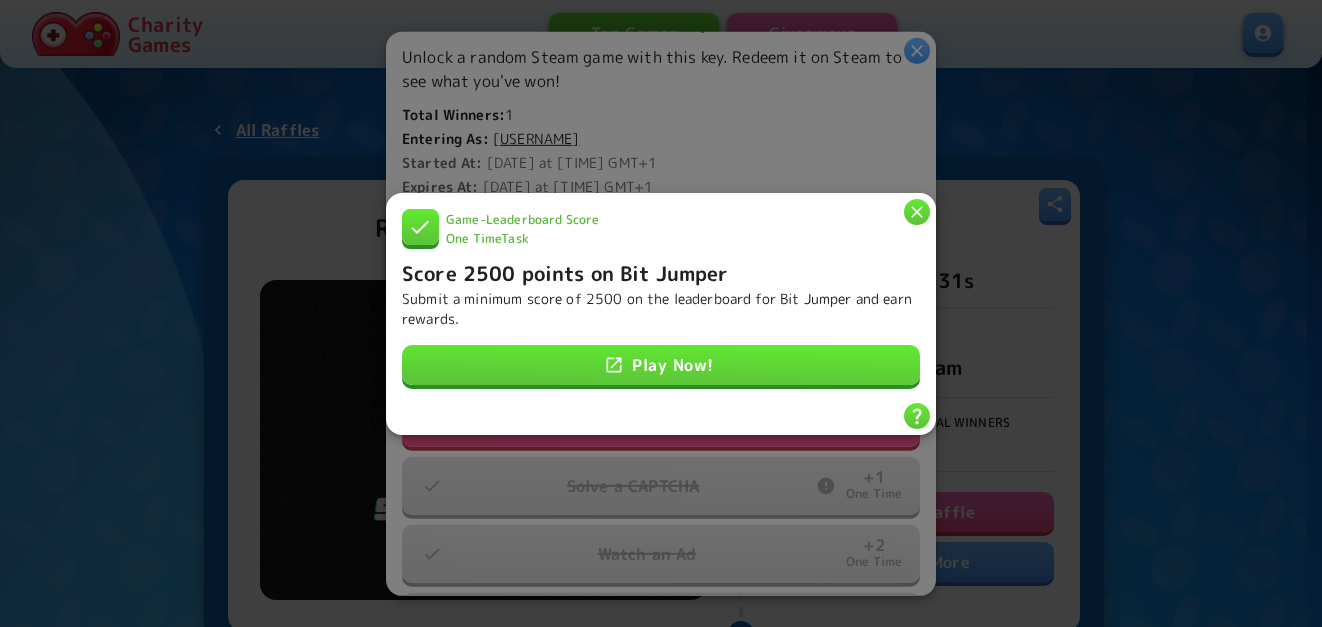 click on "Submit a minimum score of 2500 on the leaderboard for Bit Jumper and earn rewards." at bounding box center [661, 308] 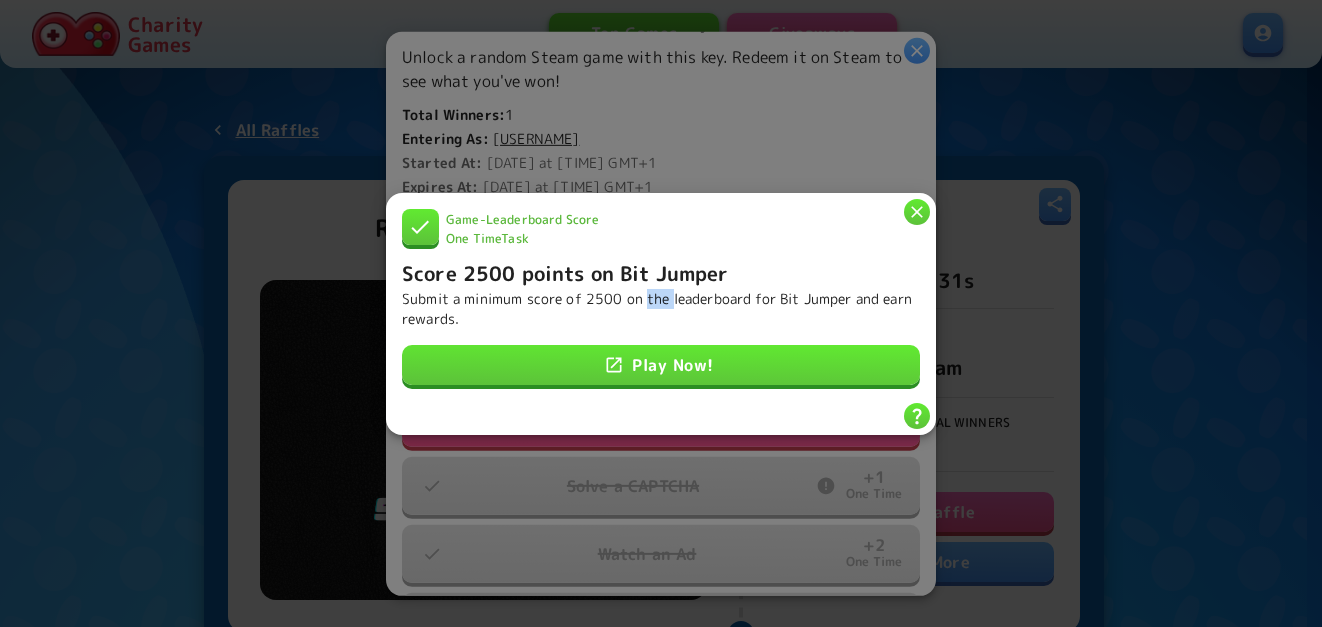 click on "Submit a minimum score of 2500 on the leaderboard for Bit Jumper and earn rewards." at bounding box center (661, 308) 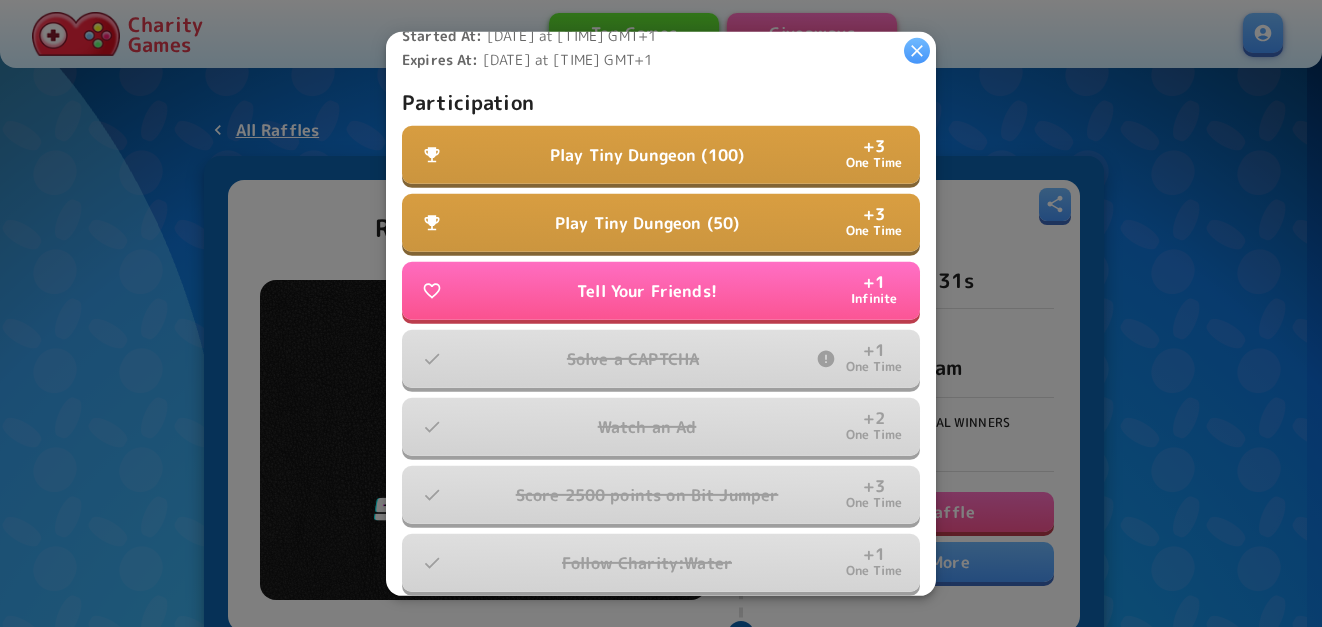 scroll, scrollTop: 609, scrollLeft: 0, axis: vertical 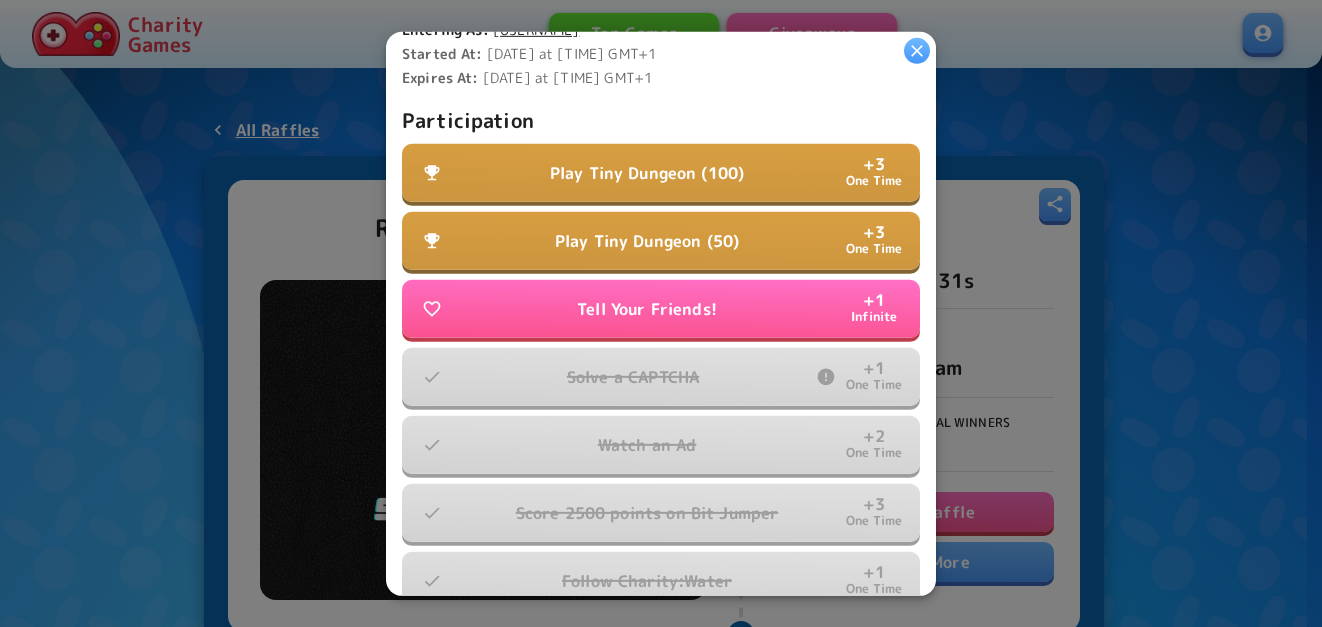 click on "Play Tiny Dungeon (100)" at bounding box center (647, 173) 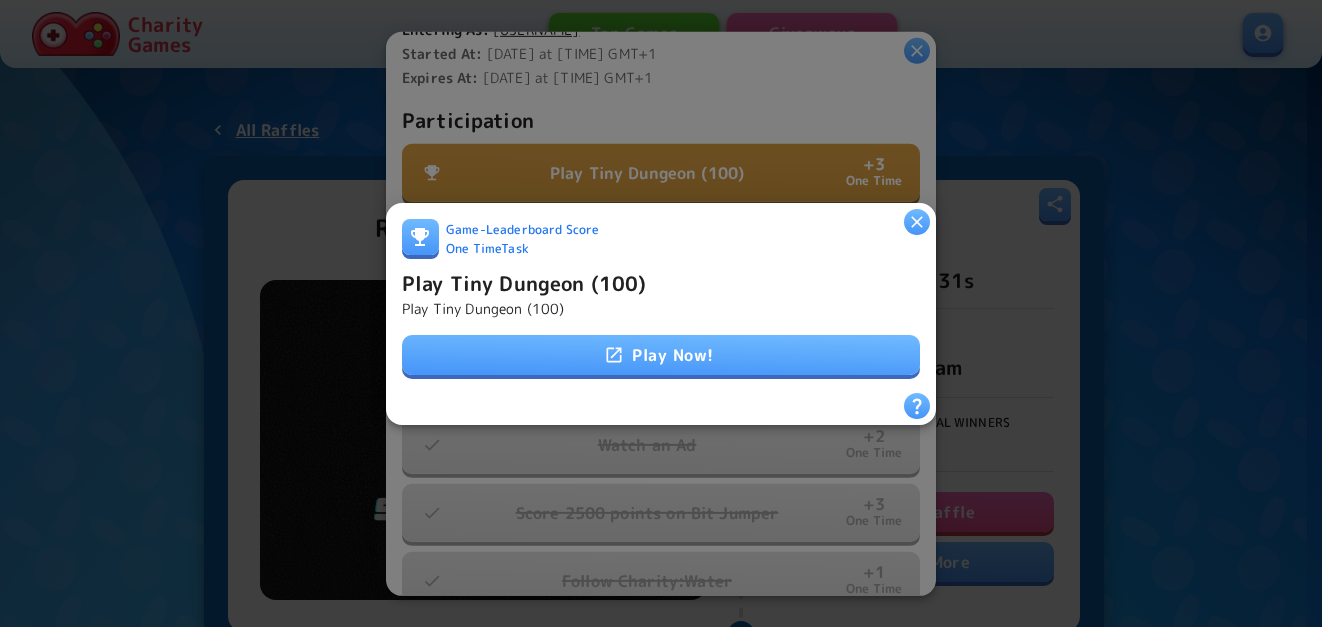 click on "Play Now!" at bounding box center [661, 355] 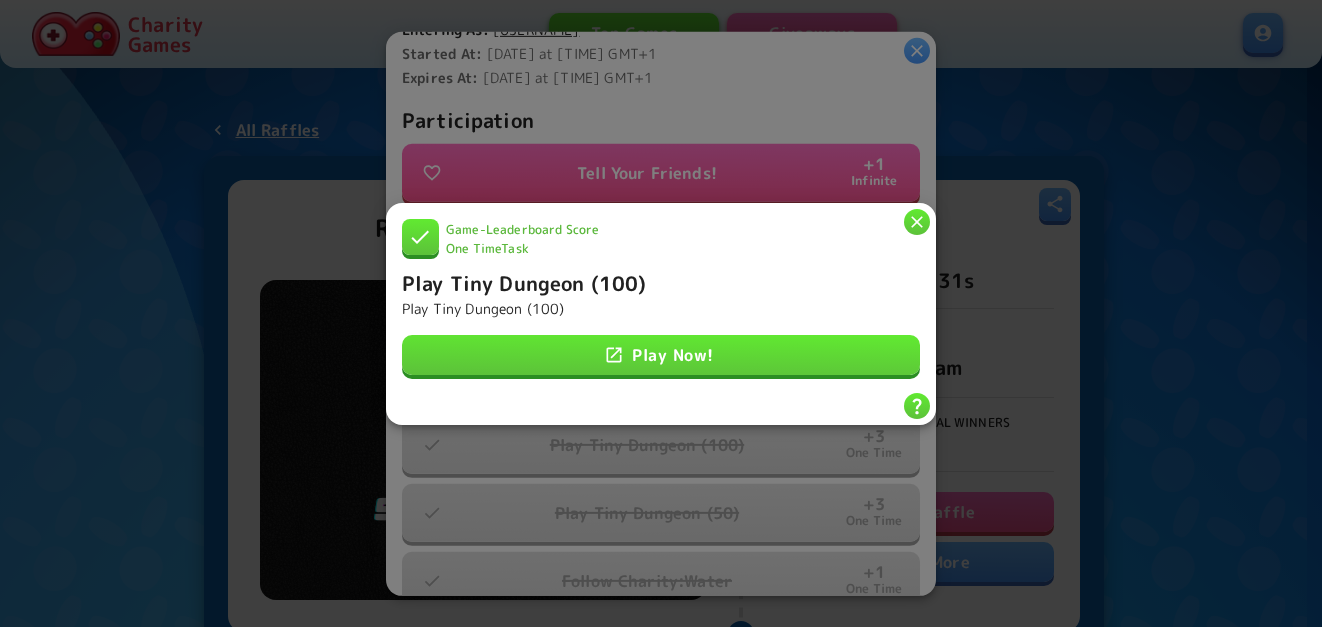 click at bounding box center [917, 222] 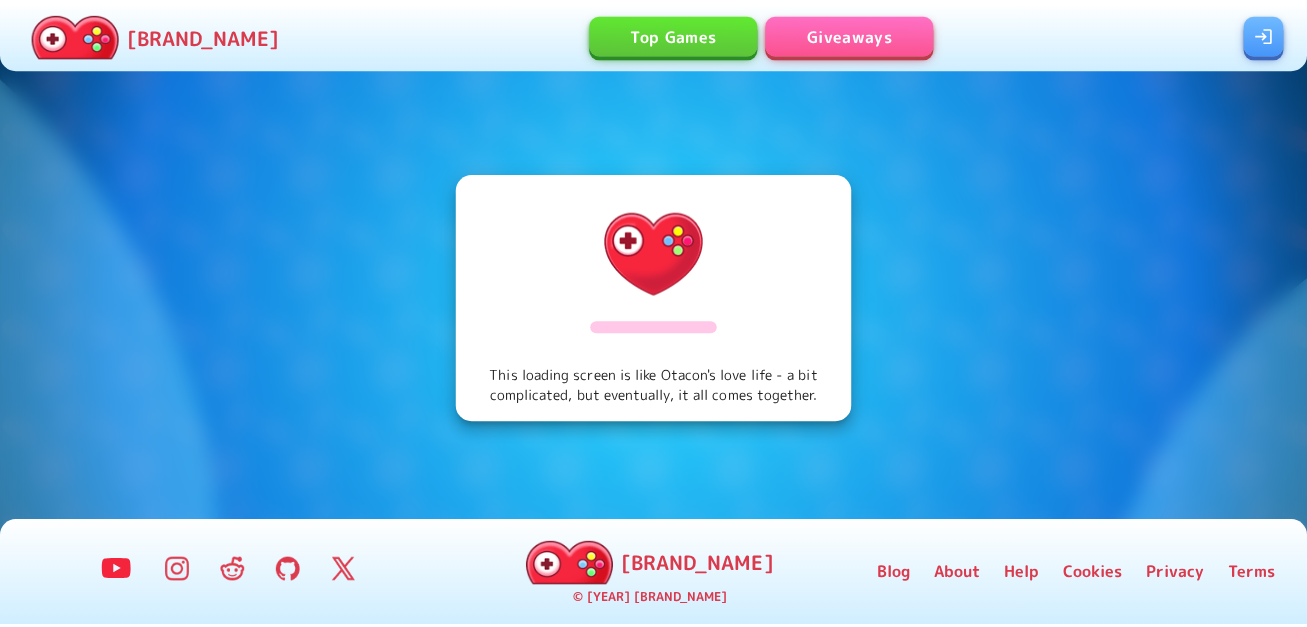 scroll, scrollTop: 0, scrollLeft: 0, axis: both 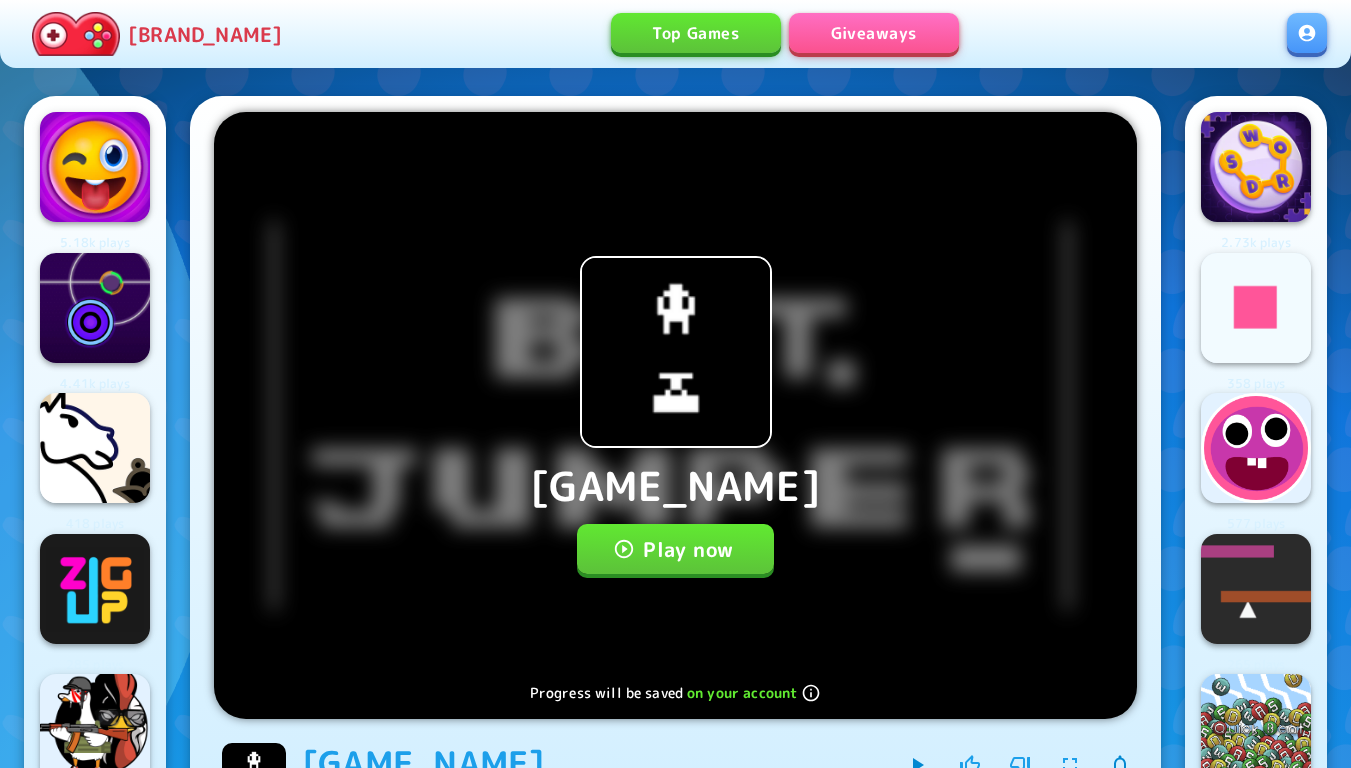 click on "Play now" at bounding box center (675, 549) 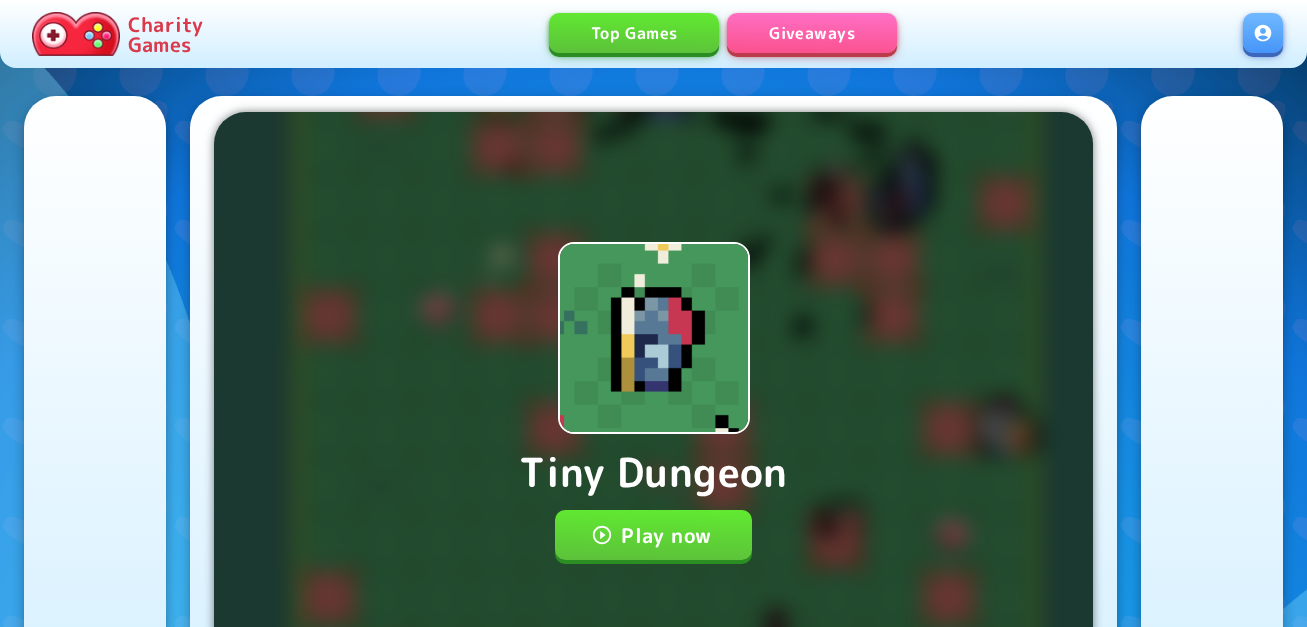 scroll, scrollTop: 0, scrollLeft: 0, axis: both 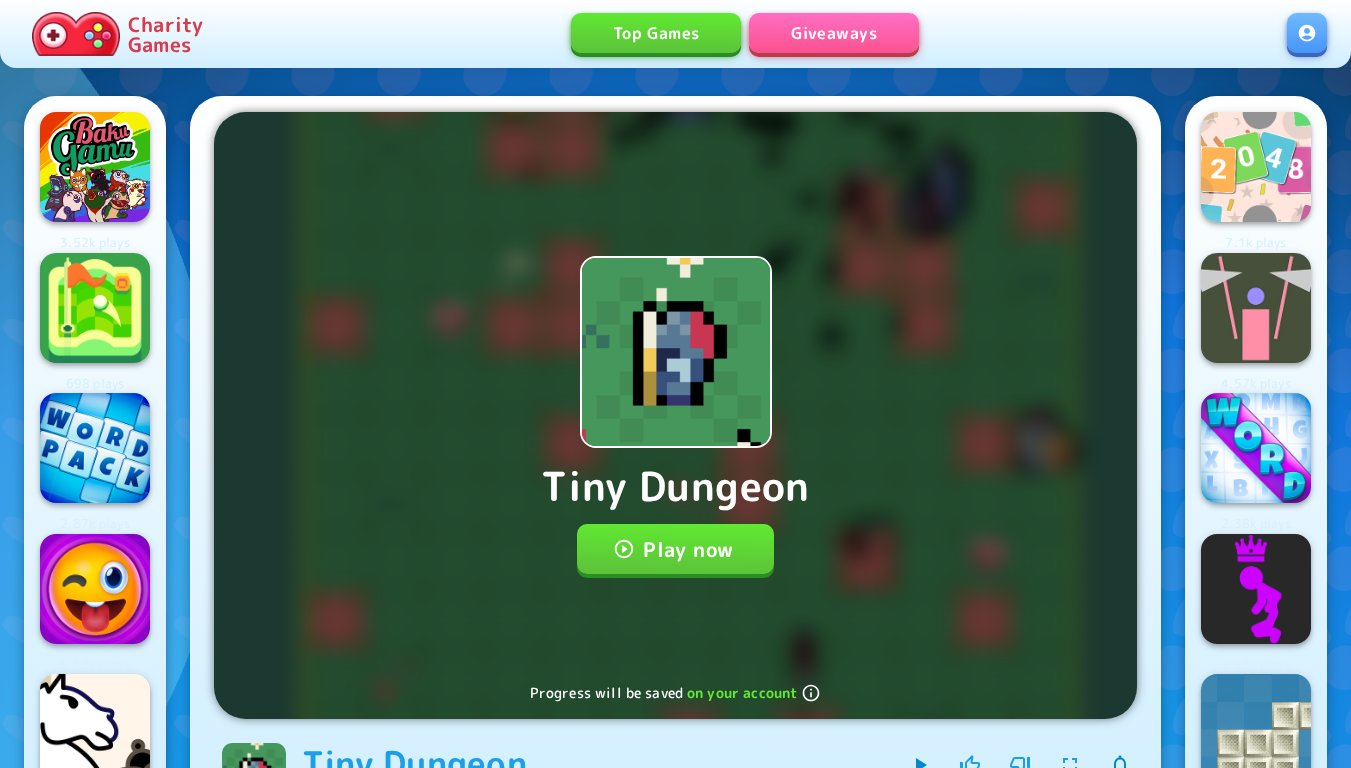 click on "Play now" at bounding box center (675, 549) 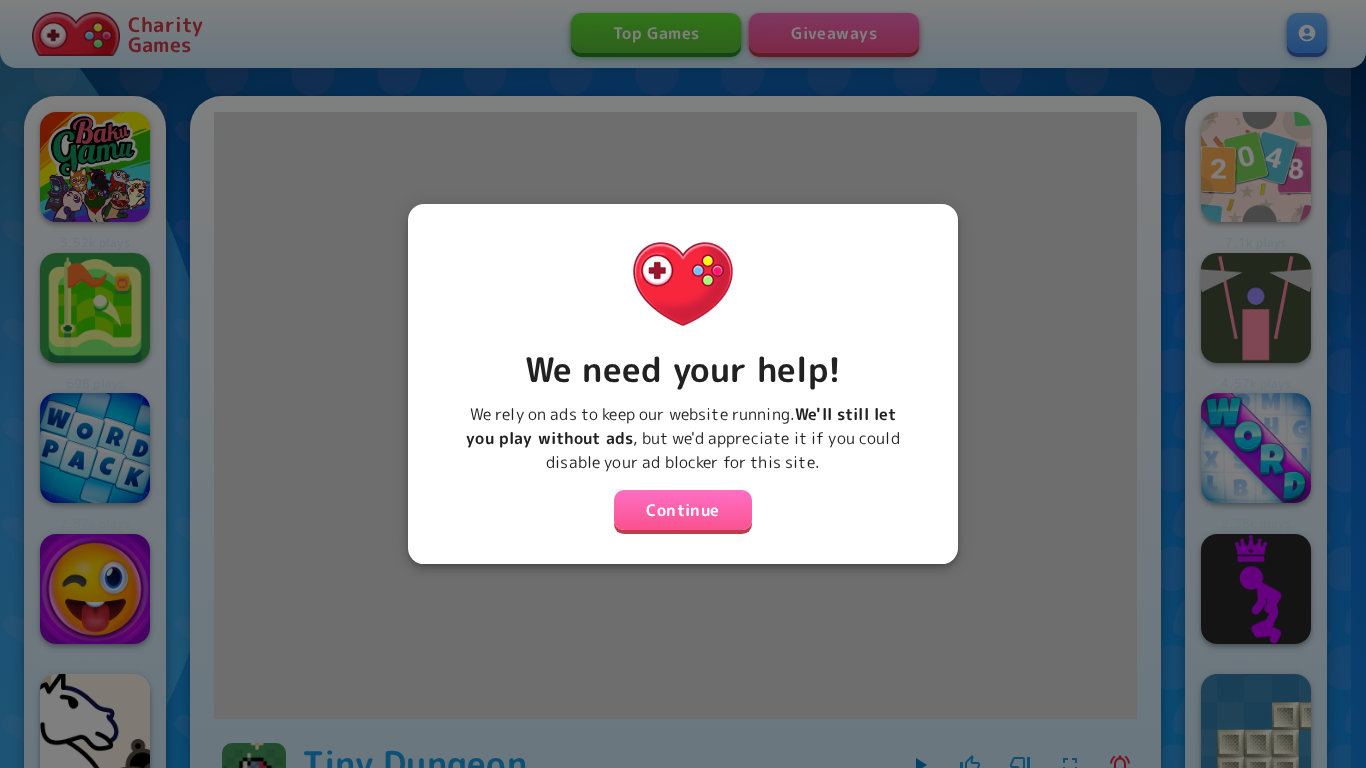 click on "Continue" at bounding box center [683, 510] 